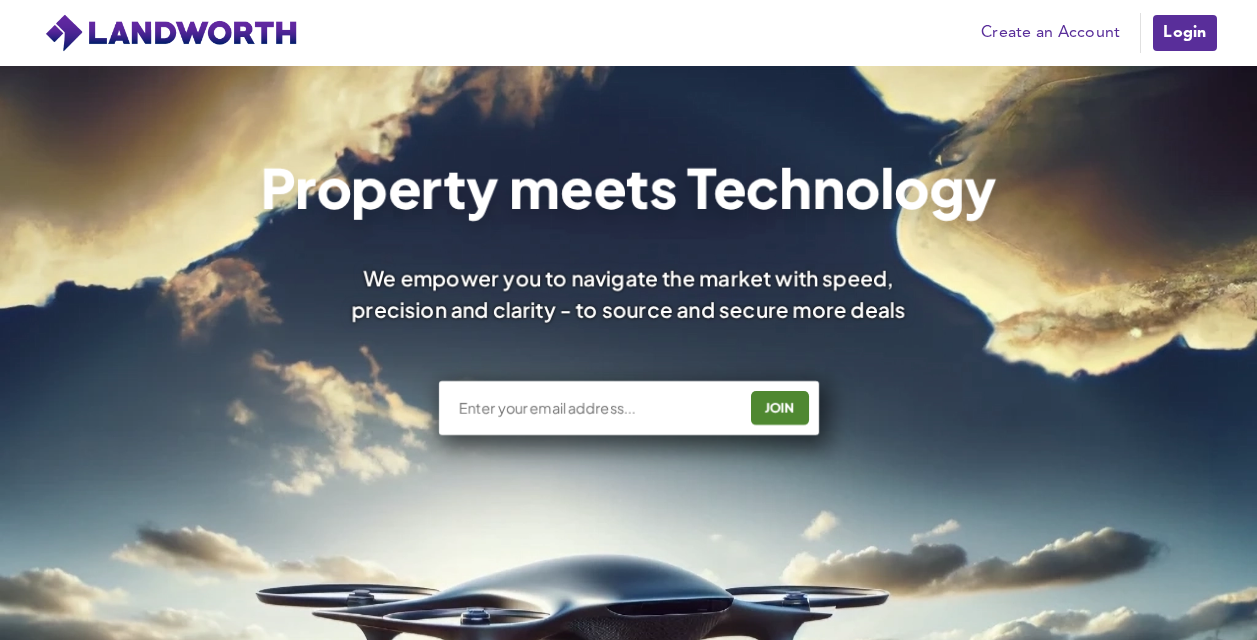 scroll, scrollTop: 630, scrollLeft: 0, axis: vertical 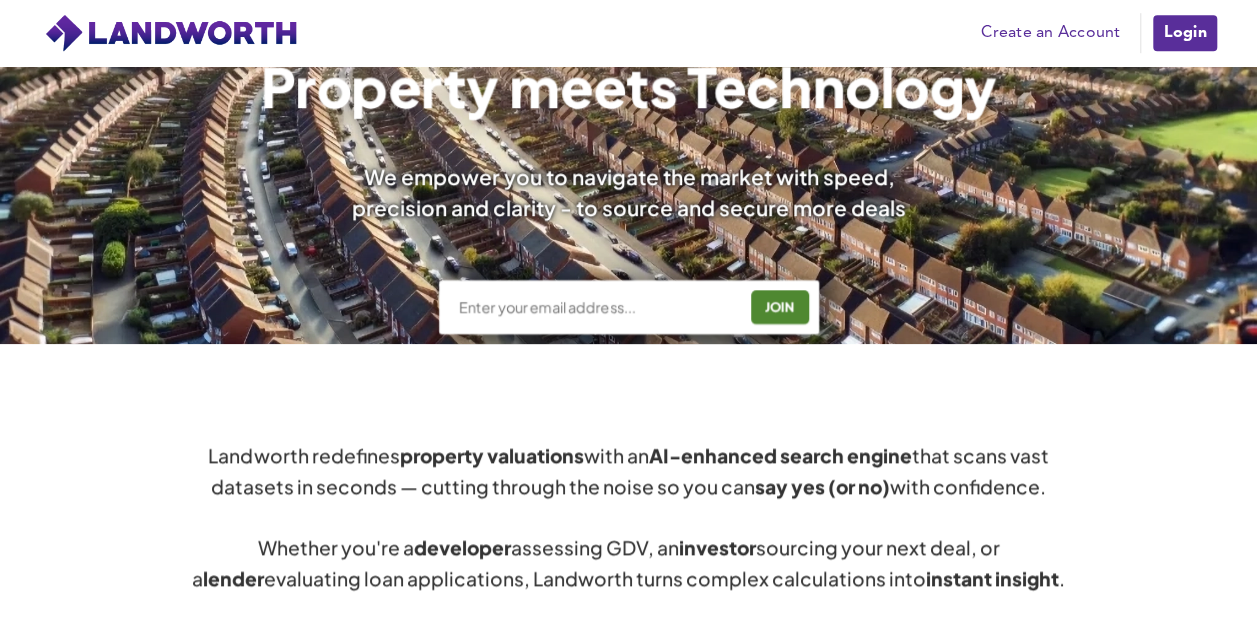 click on "JOIN" at bounding box center [628, 307] 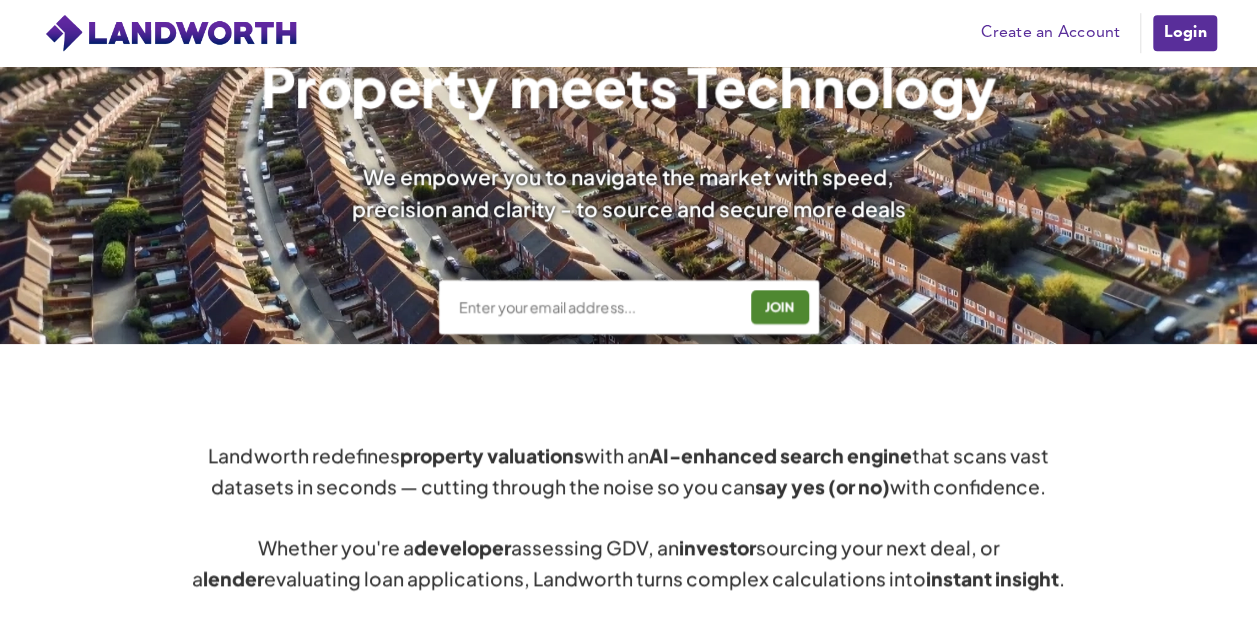 type on "[EMAIL]" 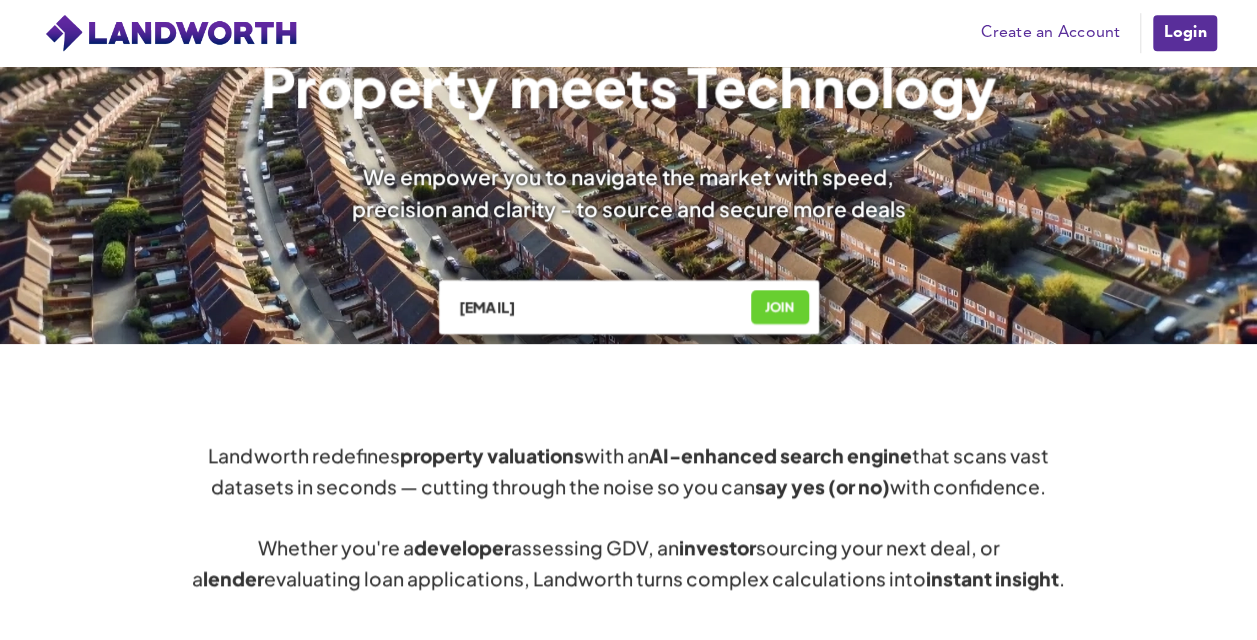 click on "JOIN" at bounding box center (779, 307) 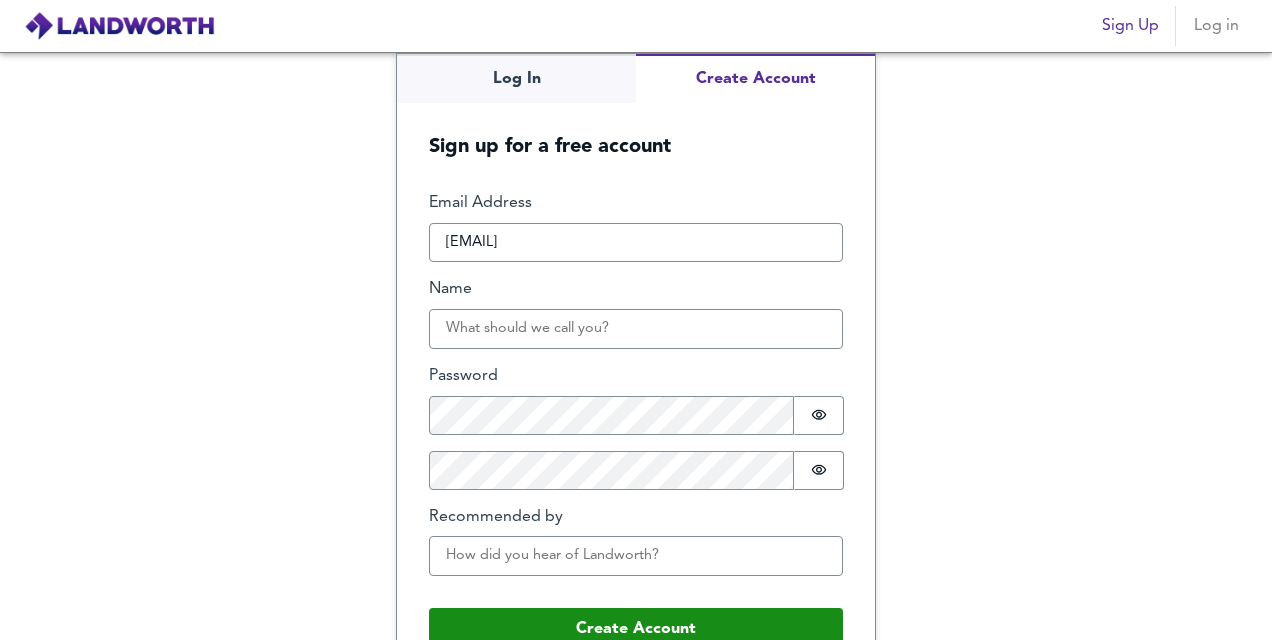 scroll, scrollTop: 0, scrollLeft: 0, axis: both 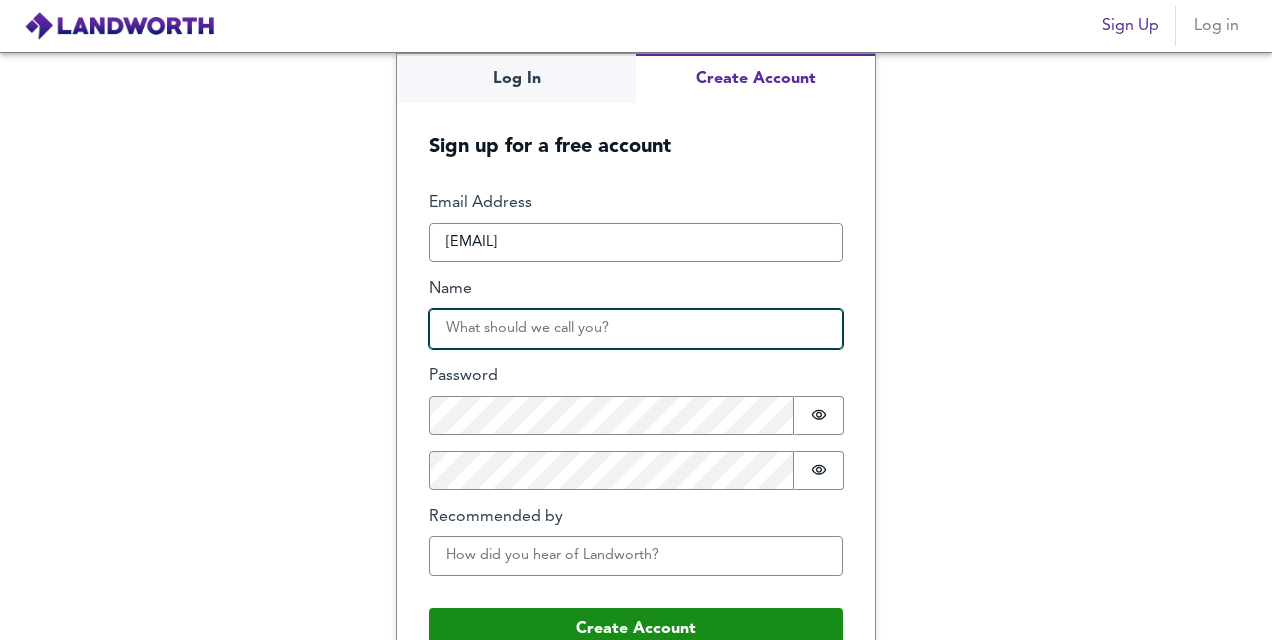 click on "Name" at bounding box center [636, 329] 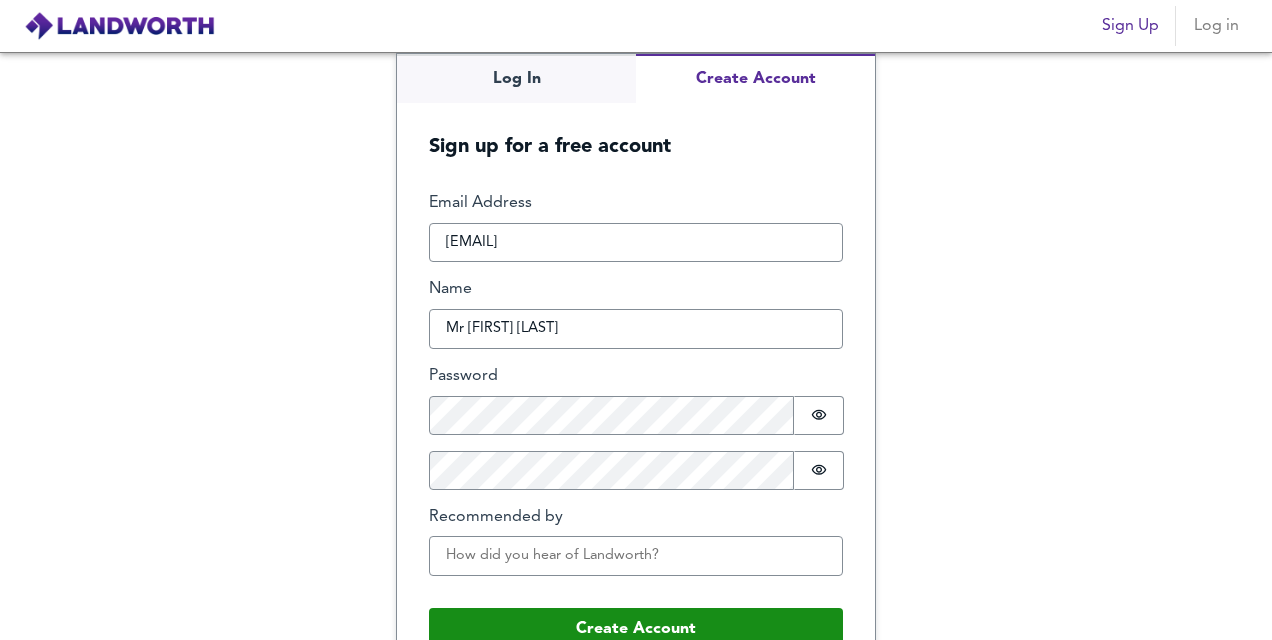 scroll, scrollTop: 33, scrollLeft: 0, axis: vertical 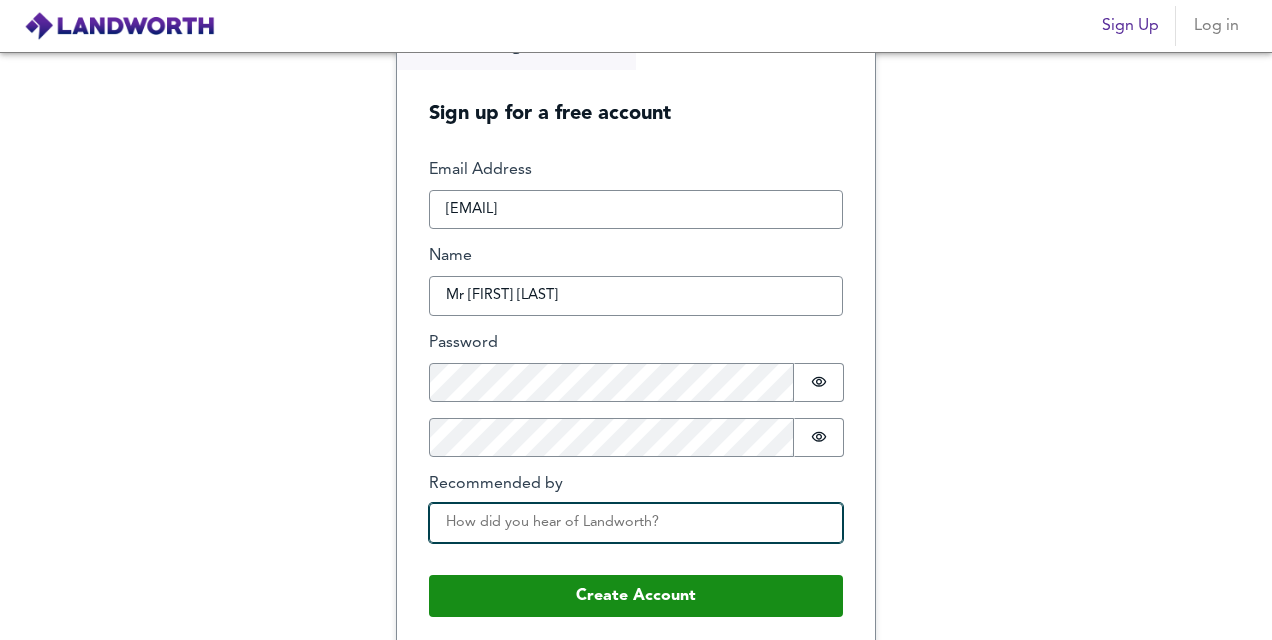 click on "Recommended by" at bounding box center [636, 523] 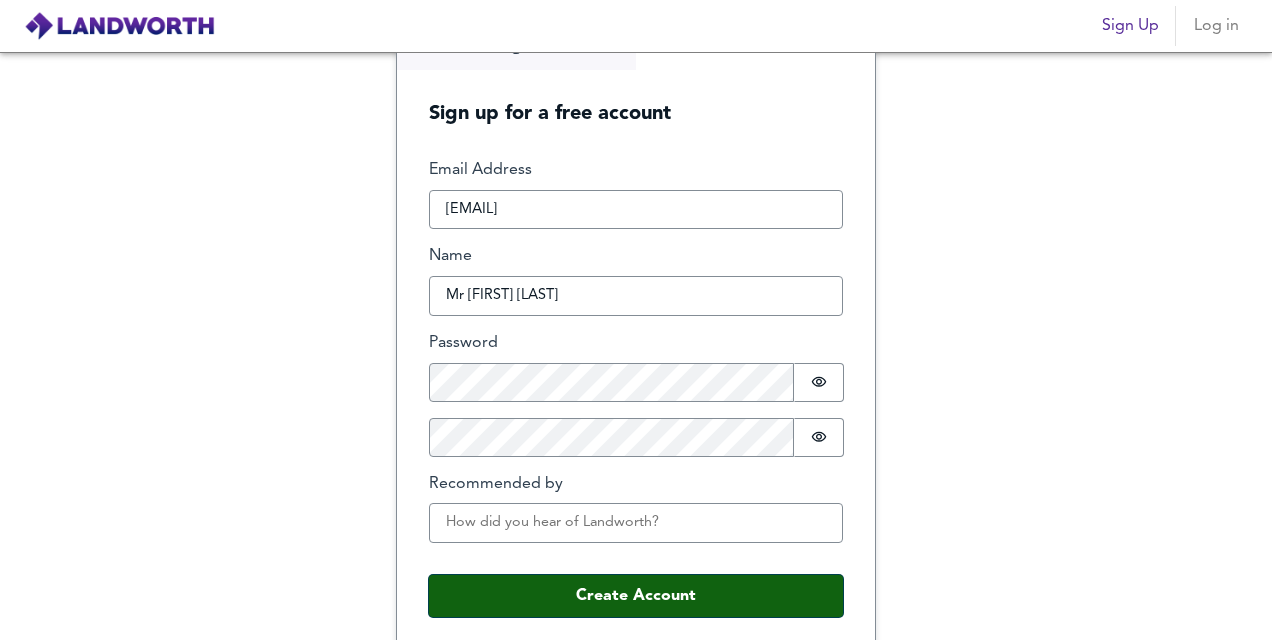 click on "Create Account" at bounding box center (636, 596) 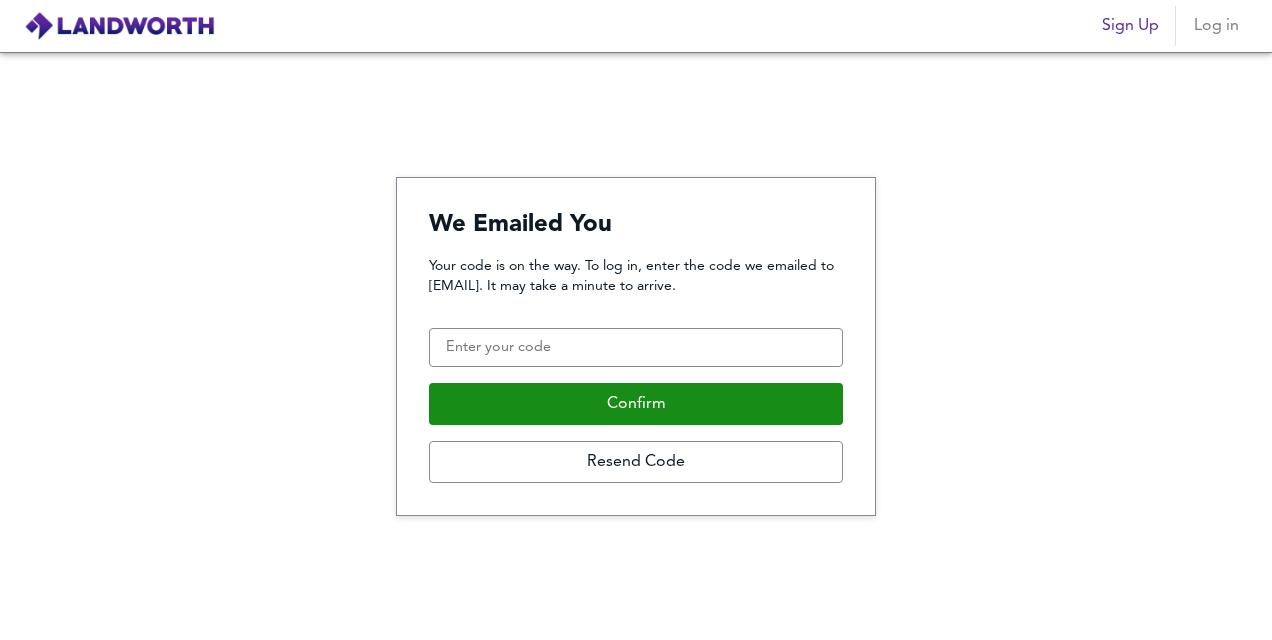scroll, scrollTop: 0, scrollLeft: 0, axis: both 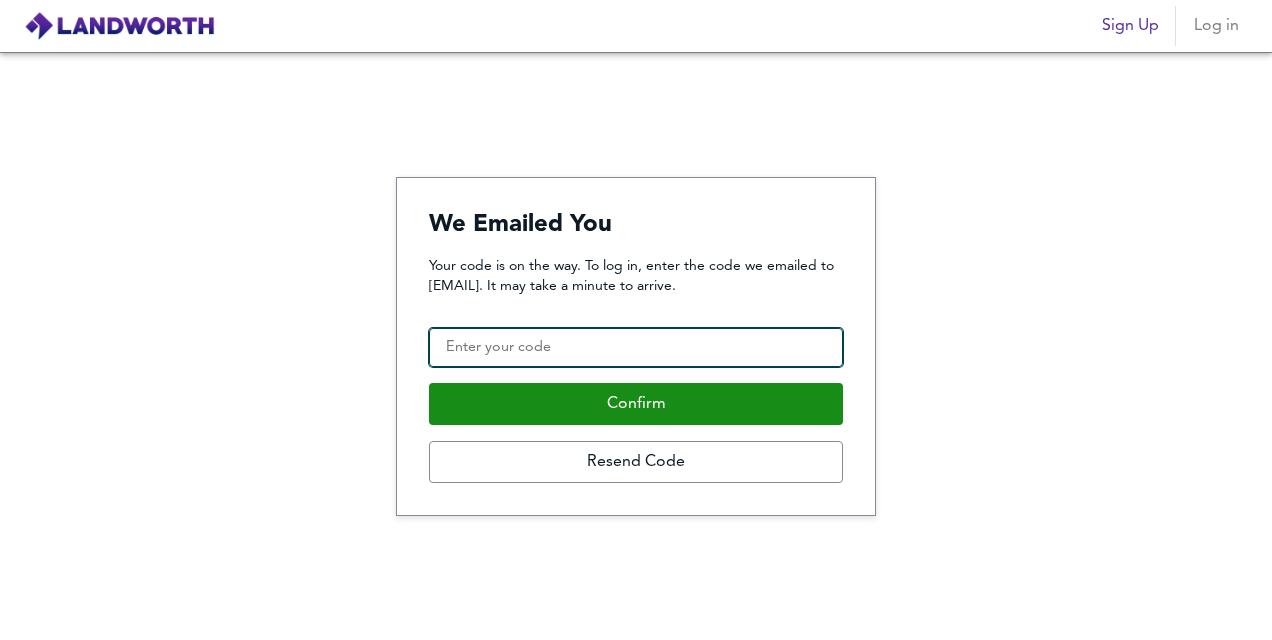 click on "Confirmation Code" at bounding box center (636, 348) 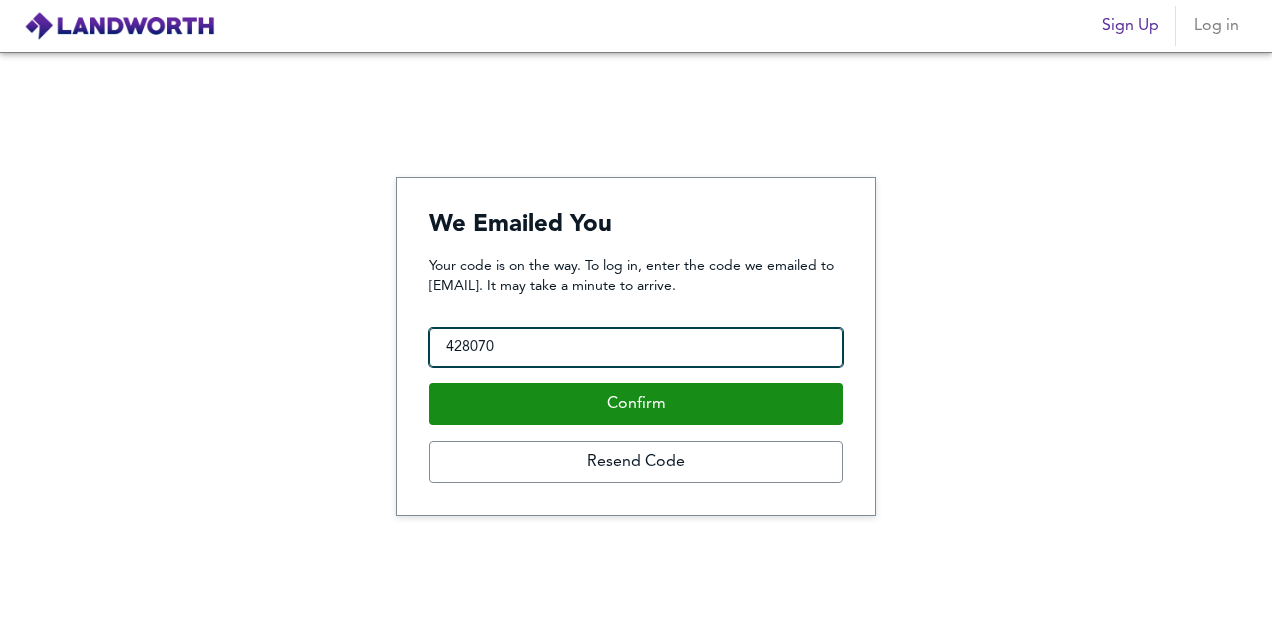type on "428070" 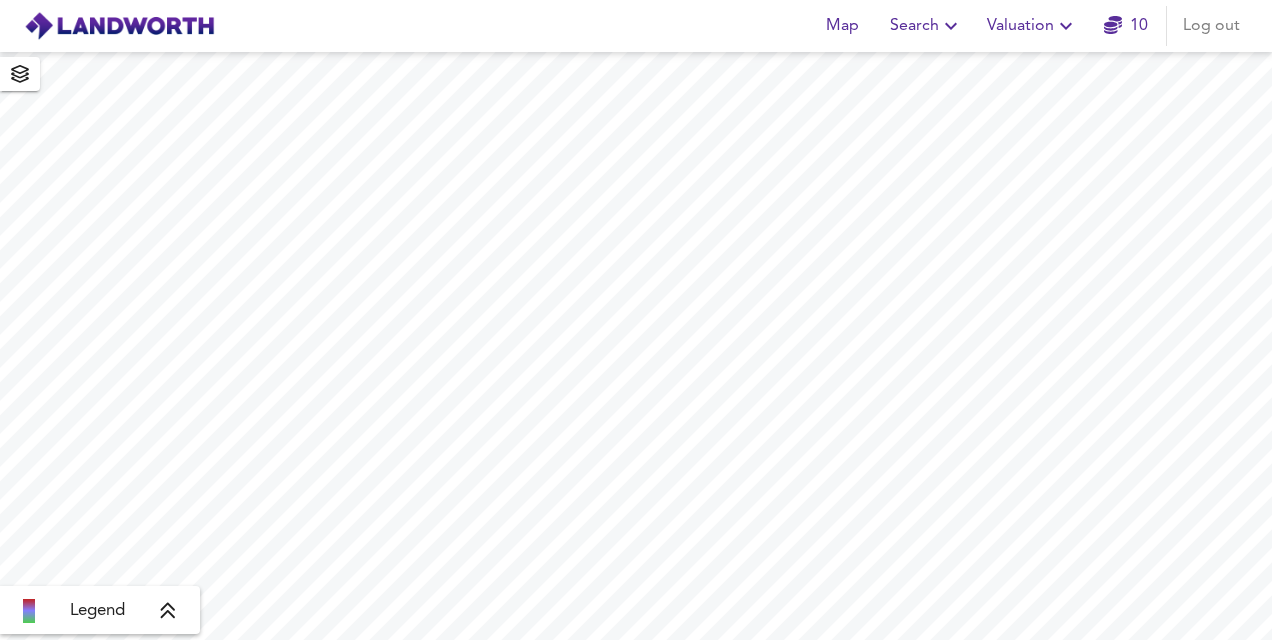 scroll, scrollTop: 0, scrollLeft: 0, axis: both 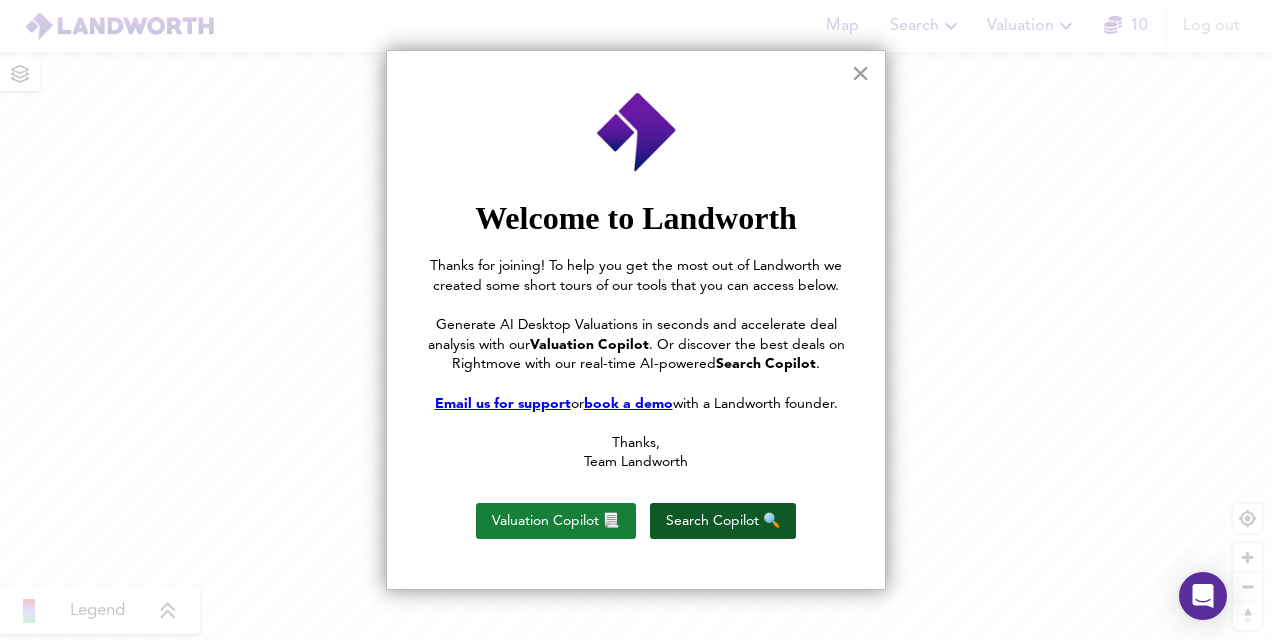 click on "Search Copilot 🔍" at bounding box center (723, 521) 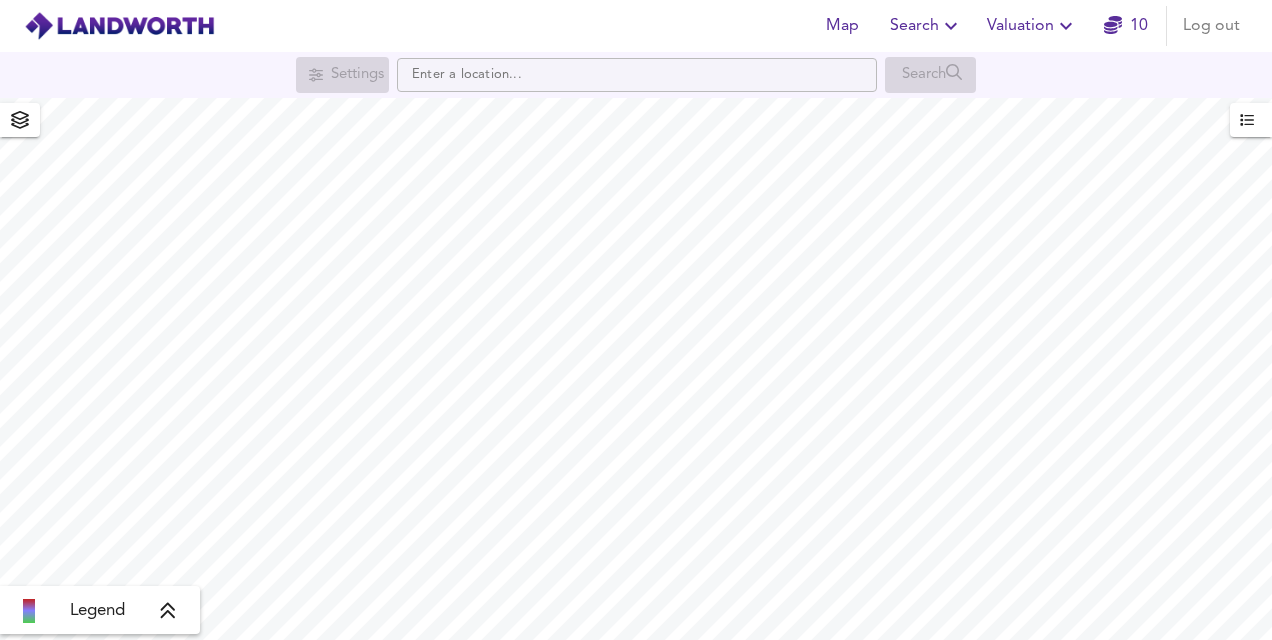 scroll, scrollTop: 0, scrollLeft: 0, axis: both 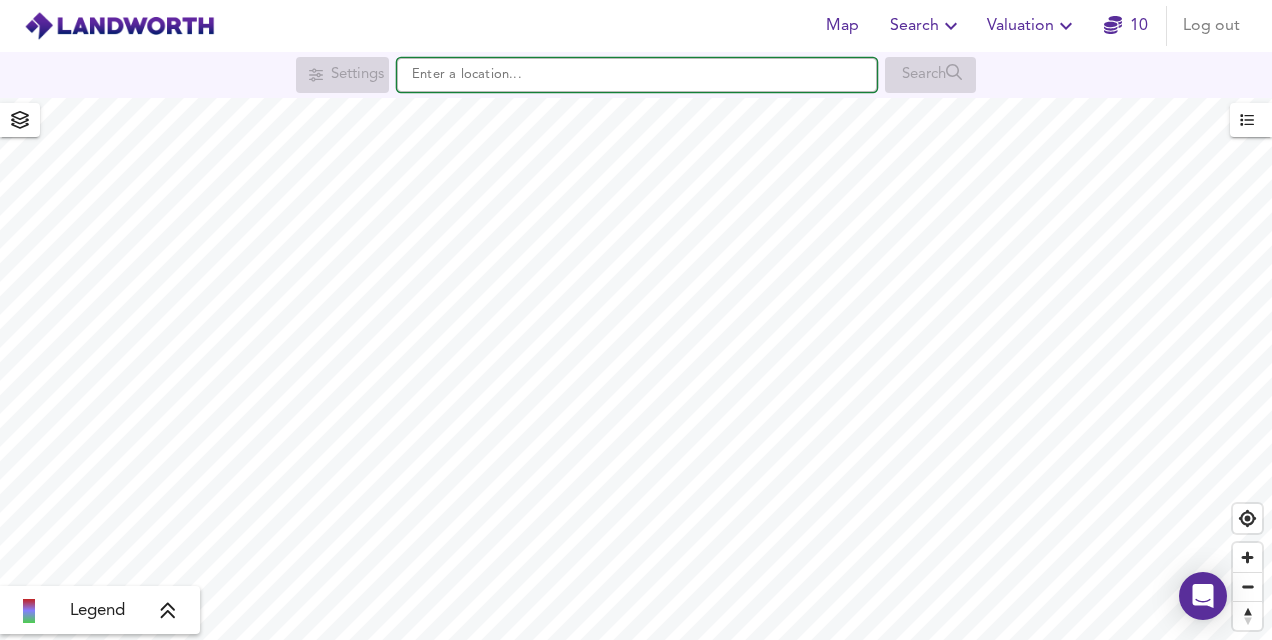 click at bounding box center [637, 75] 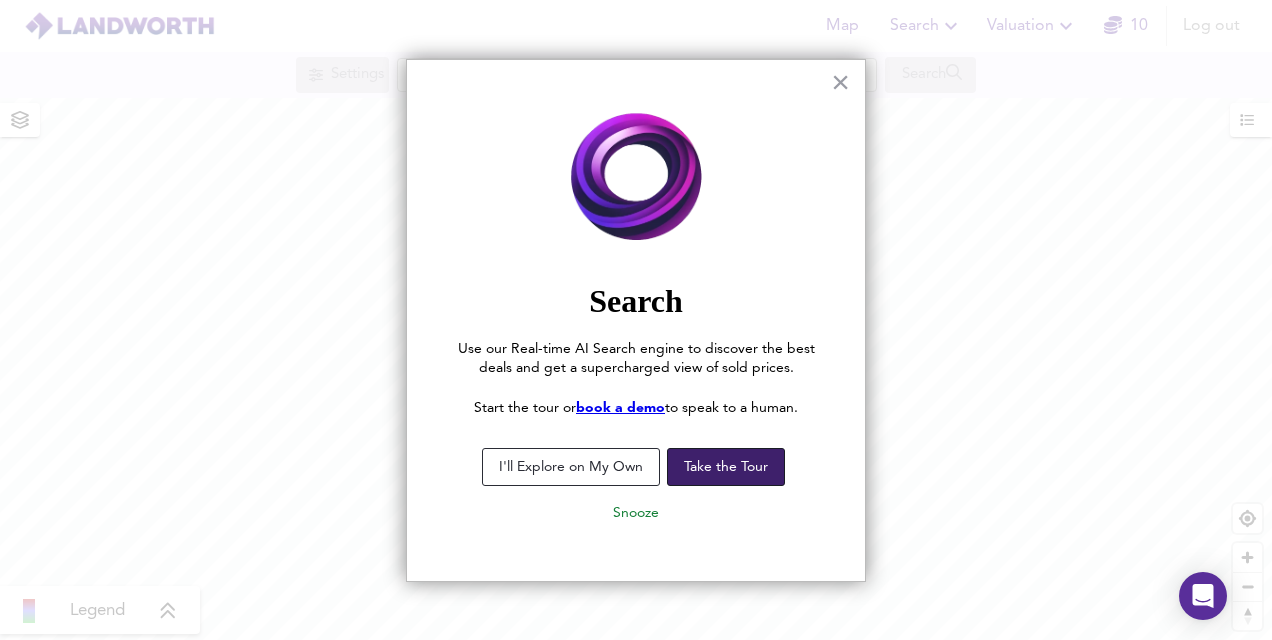 click on "Take the Tour" at bounding box center [726, 467] 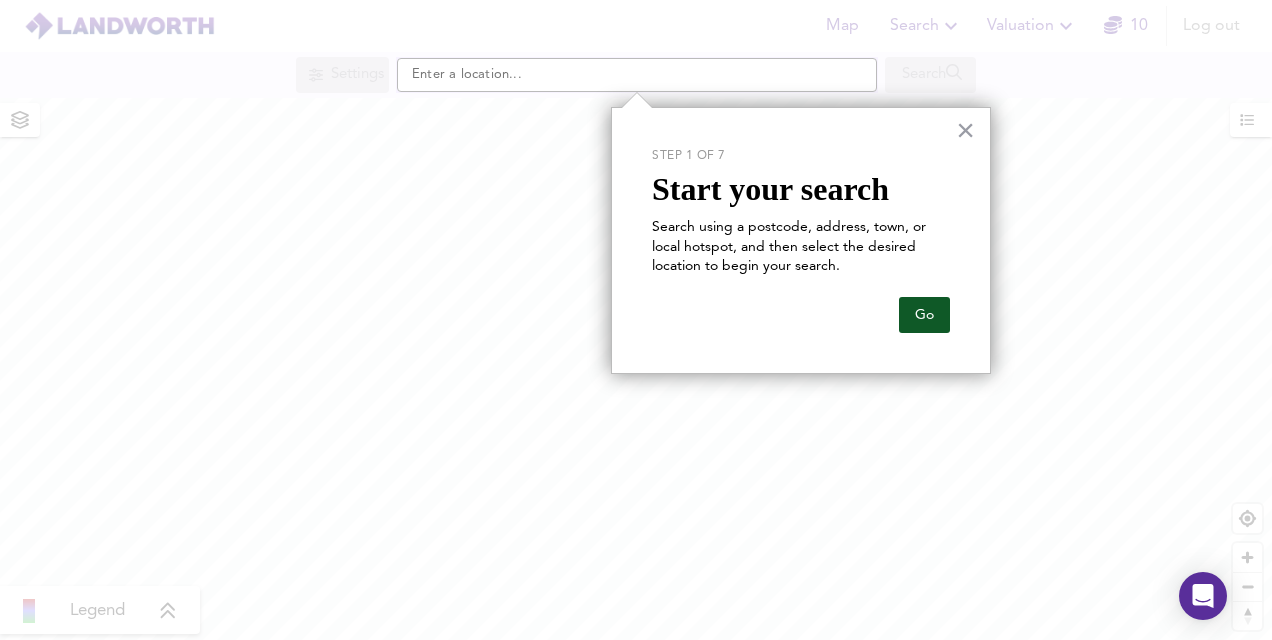 click on "Go" at bounding box center (924, 315) 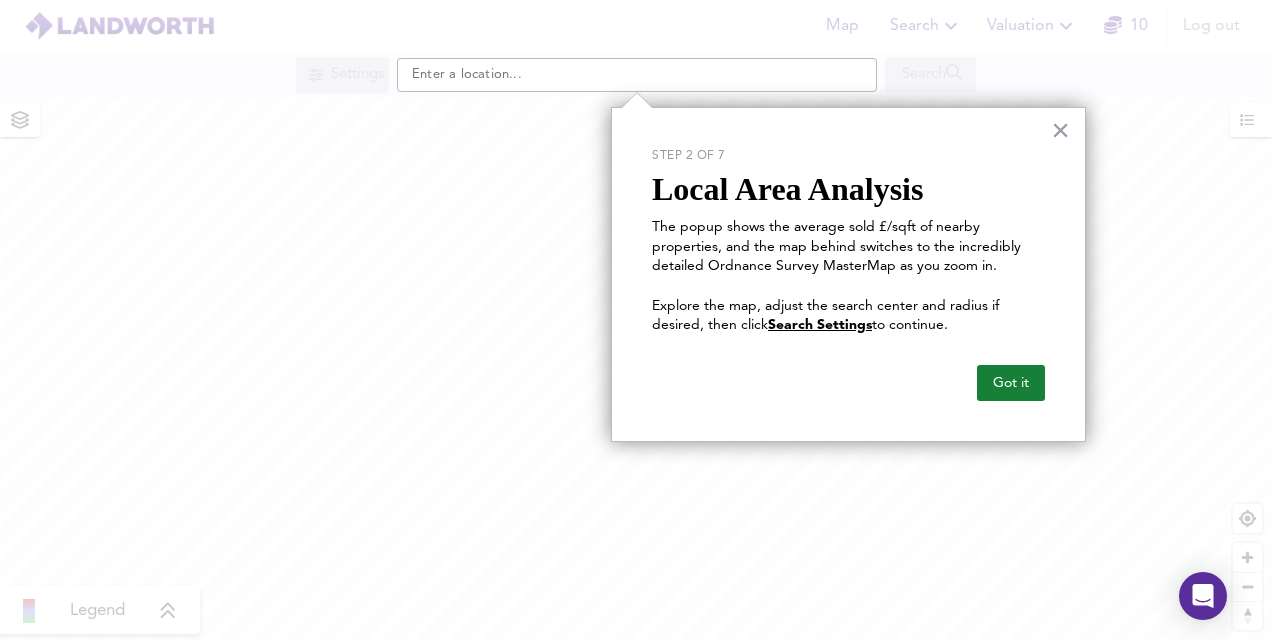 click on "Explore the map, adjust the search center and radius if desired, then click" at bounding box center [827, 316] 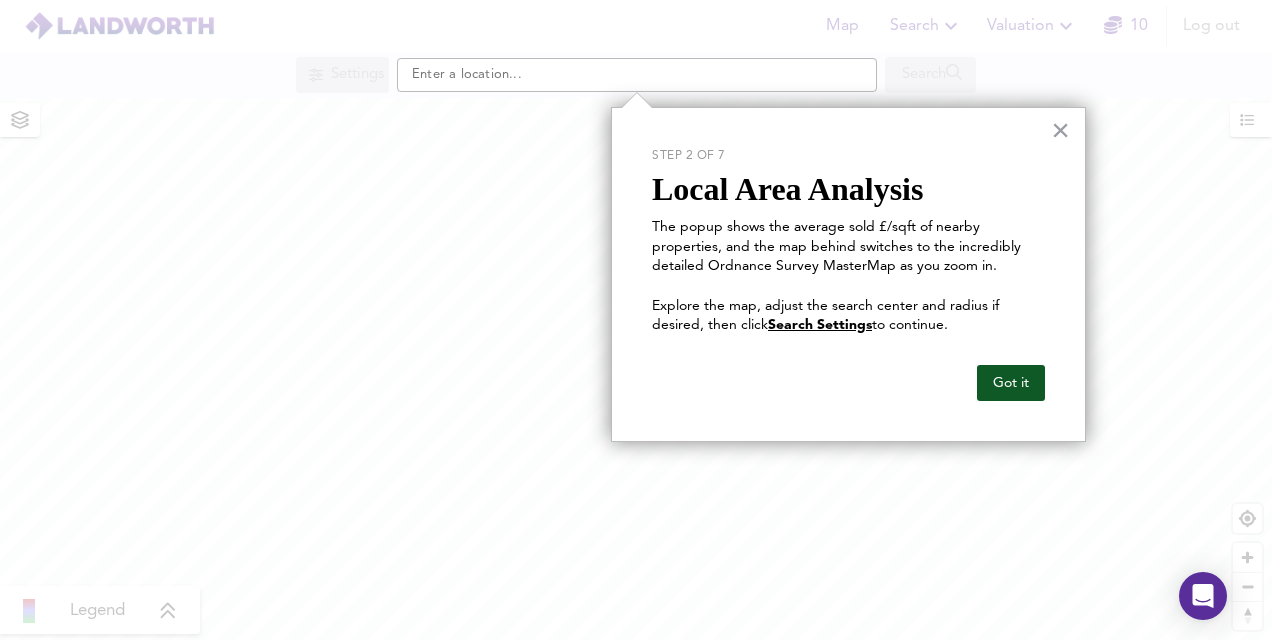 click on "Got it" at bounding box center [1011, 383] 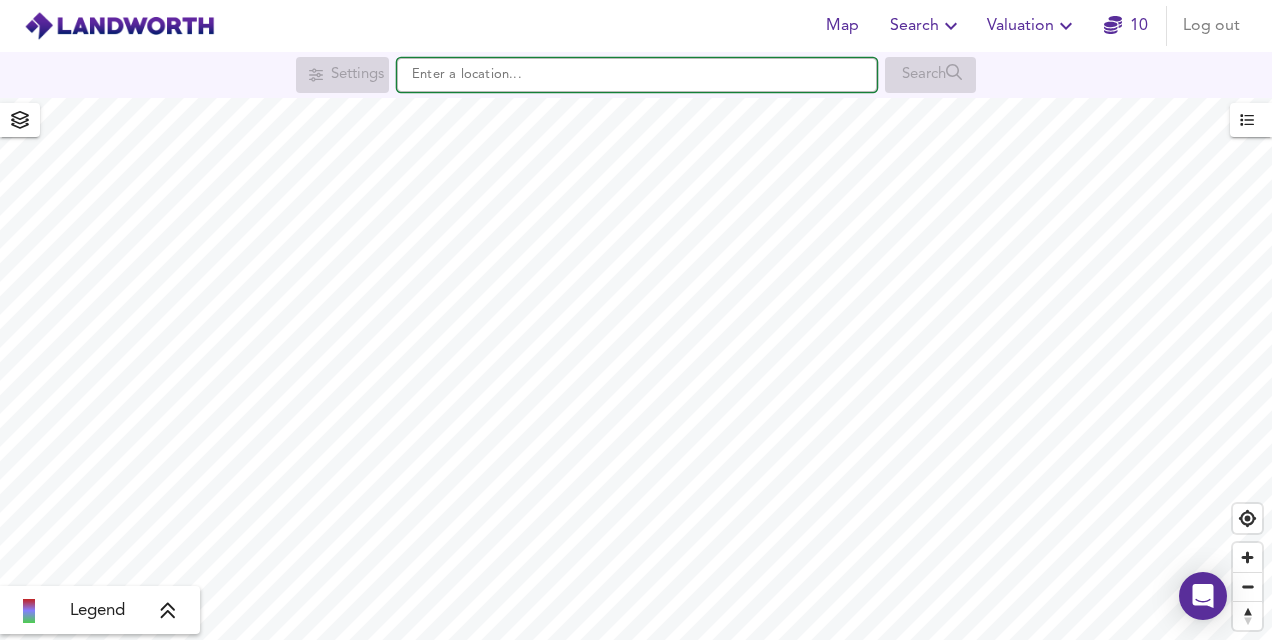 click at bounding box center [637, 75] 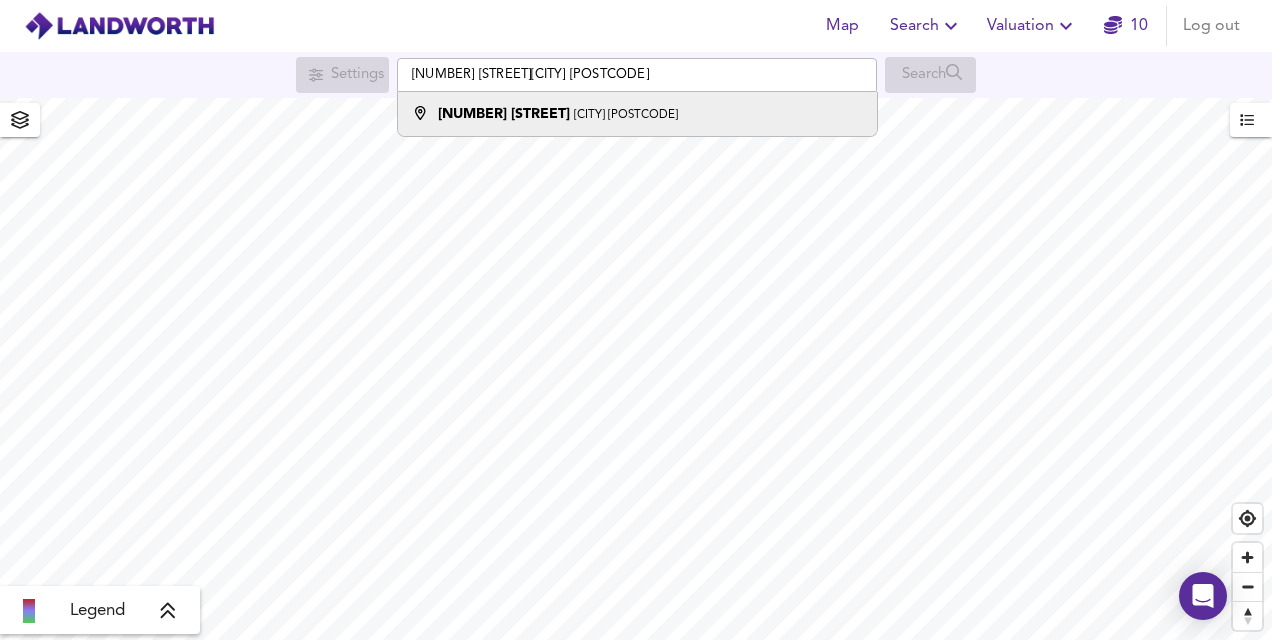 click on "153 St Ann's Hill   London SW18 2RX" at bounding box center [637, 114] 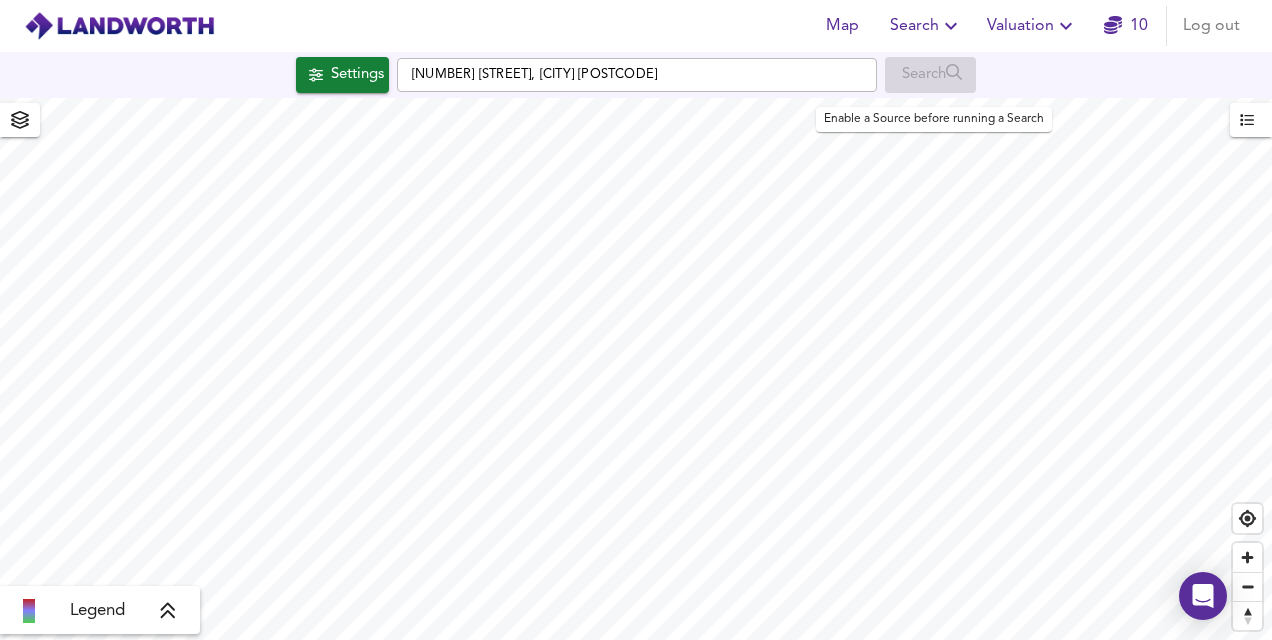checkbox on "false" 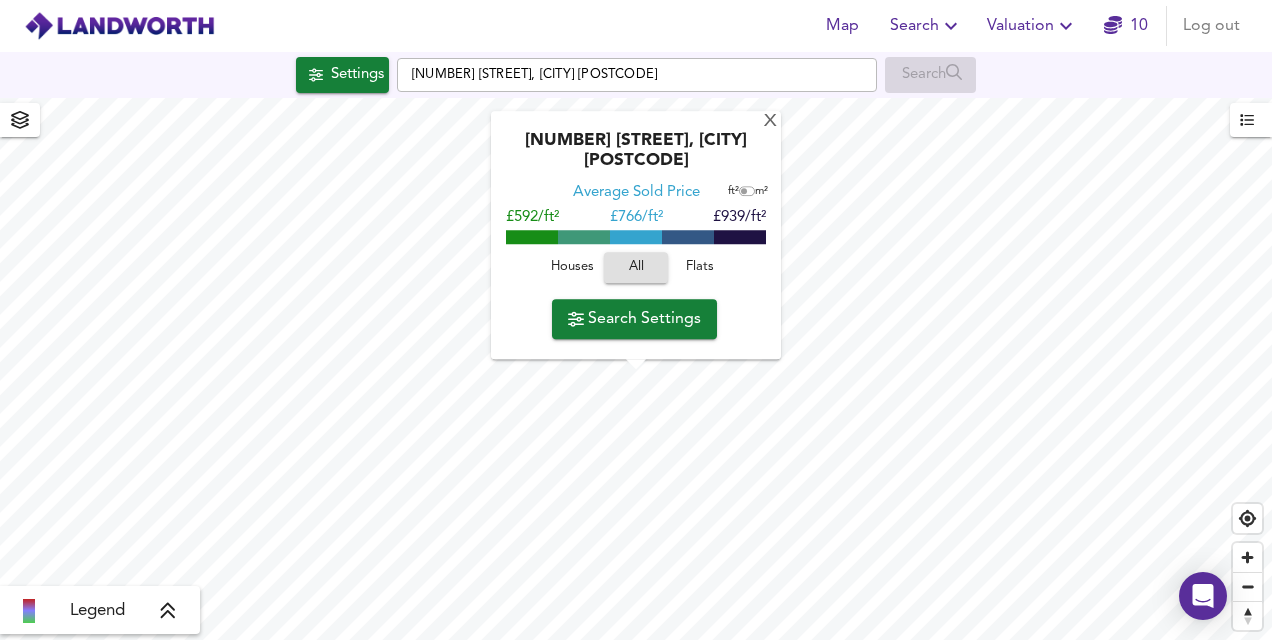 click at bounding box center [744, 192] 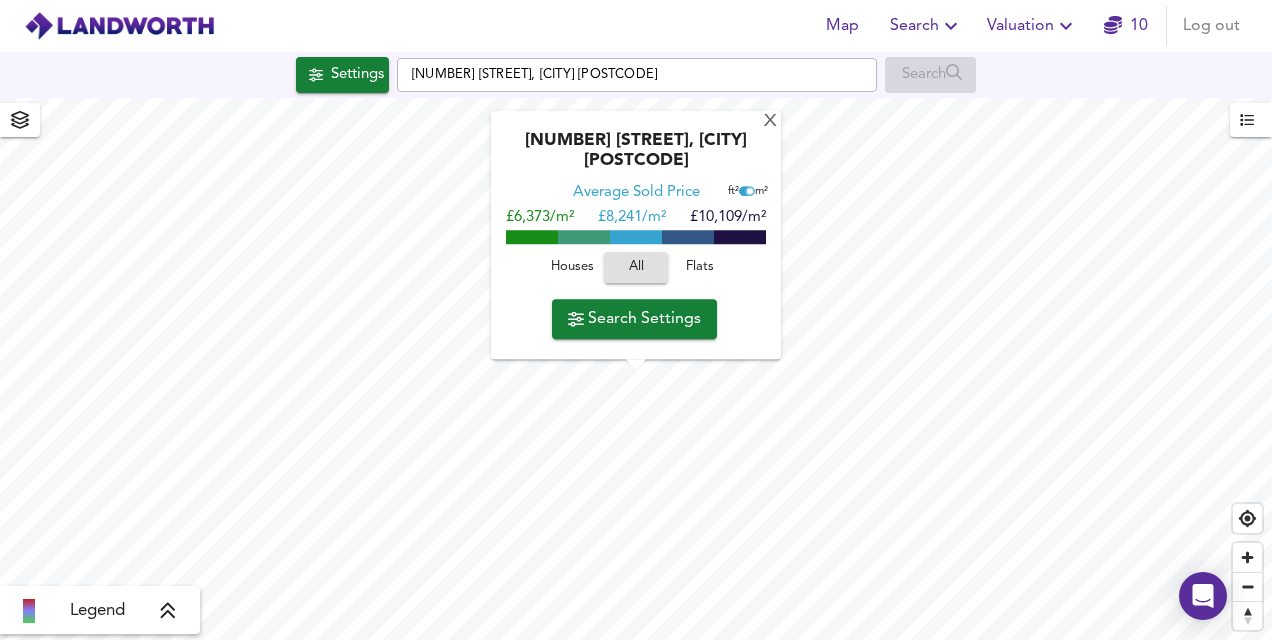 click at bounding box center (750, 192) 